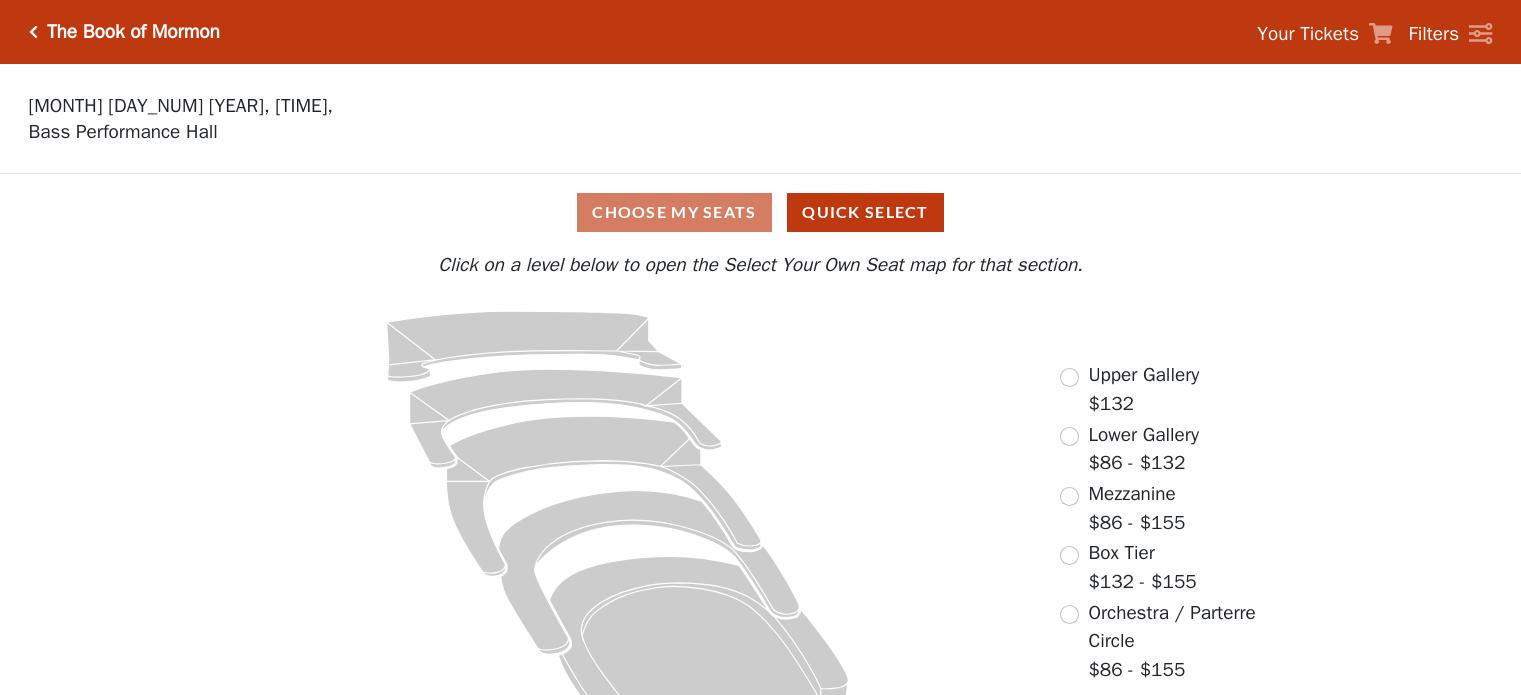 scroll, scrollTop: 0, scrollLeft: 0, axis: both 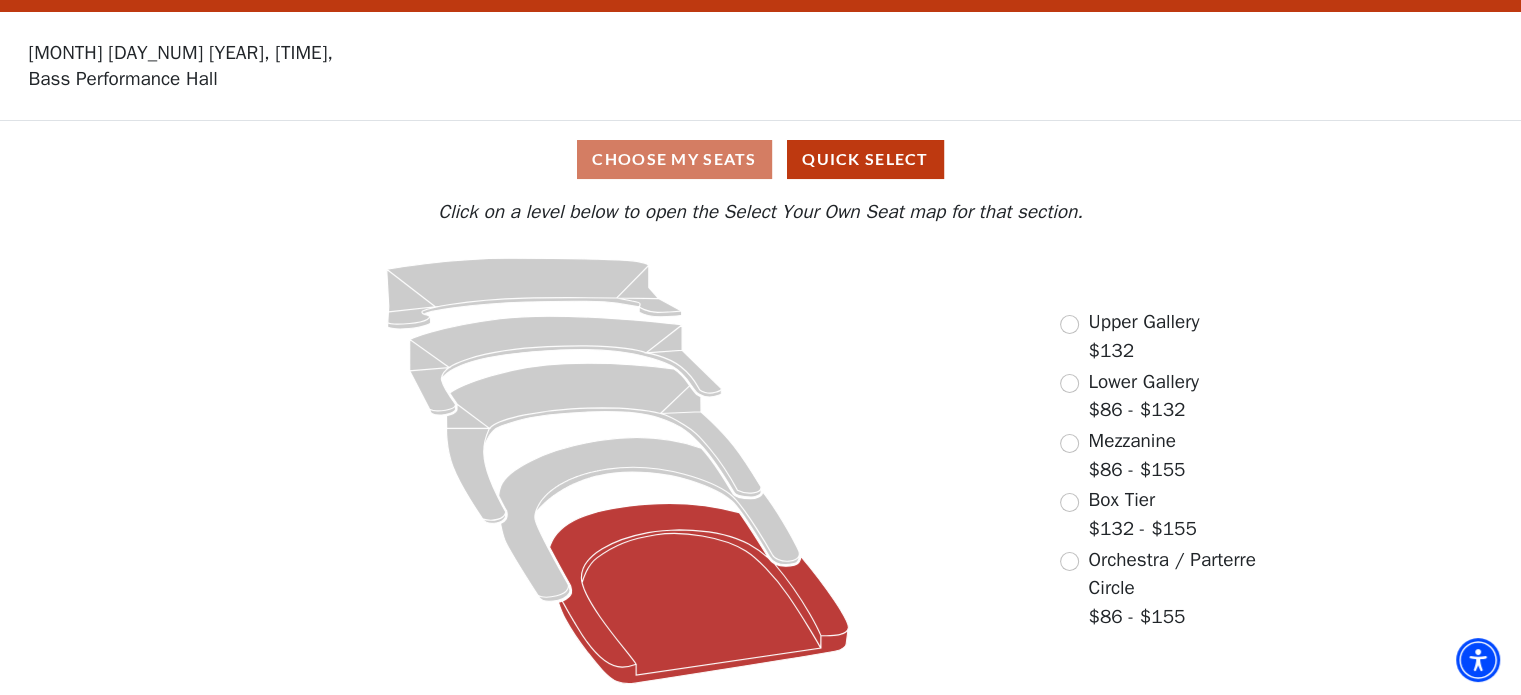 click 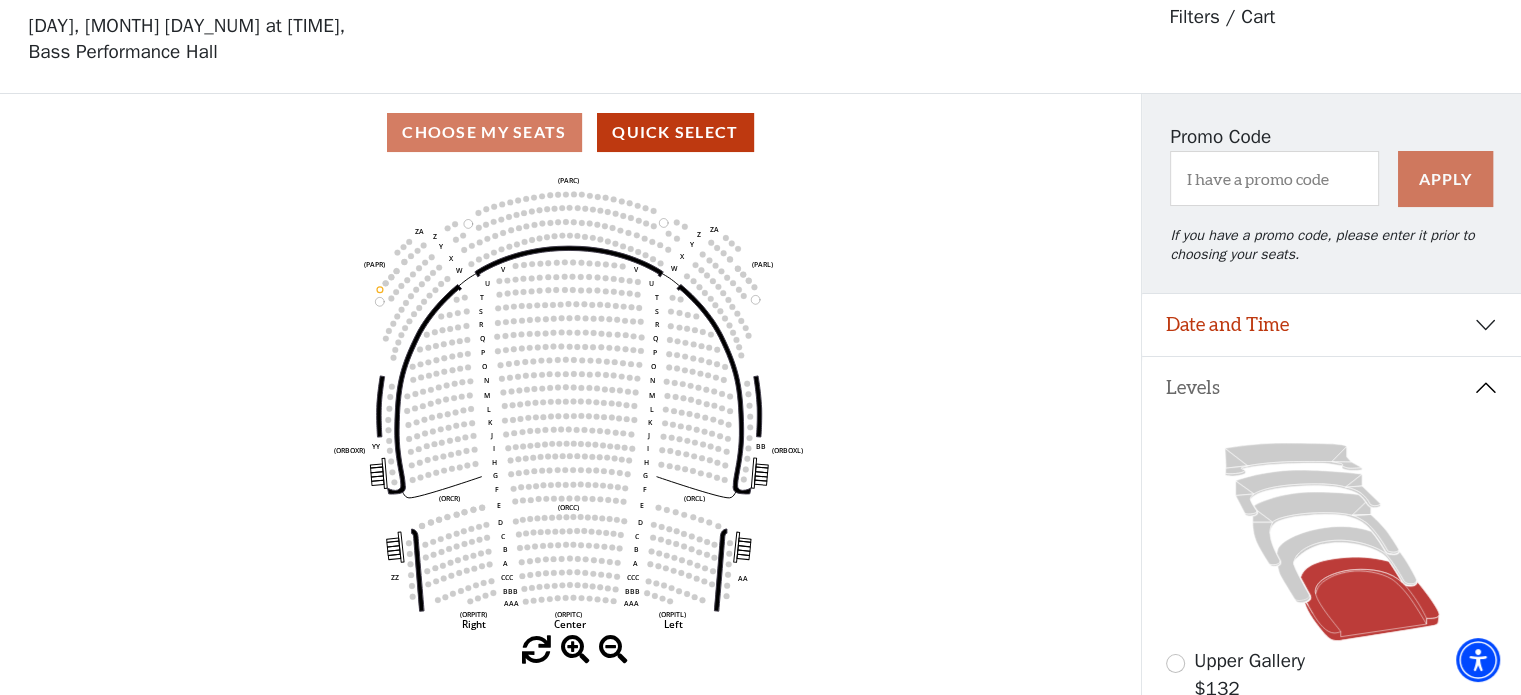 scroll, scrollTop: 92, scrollLeft: 0, axis: vertical 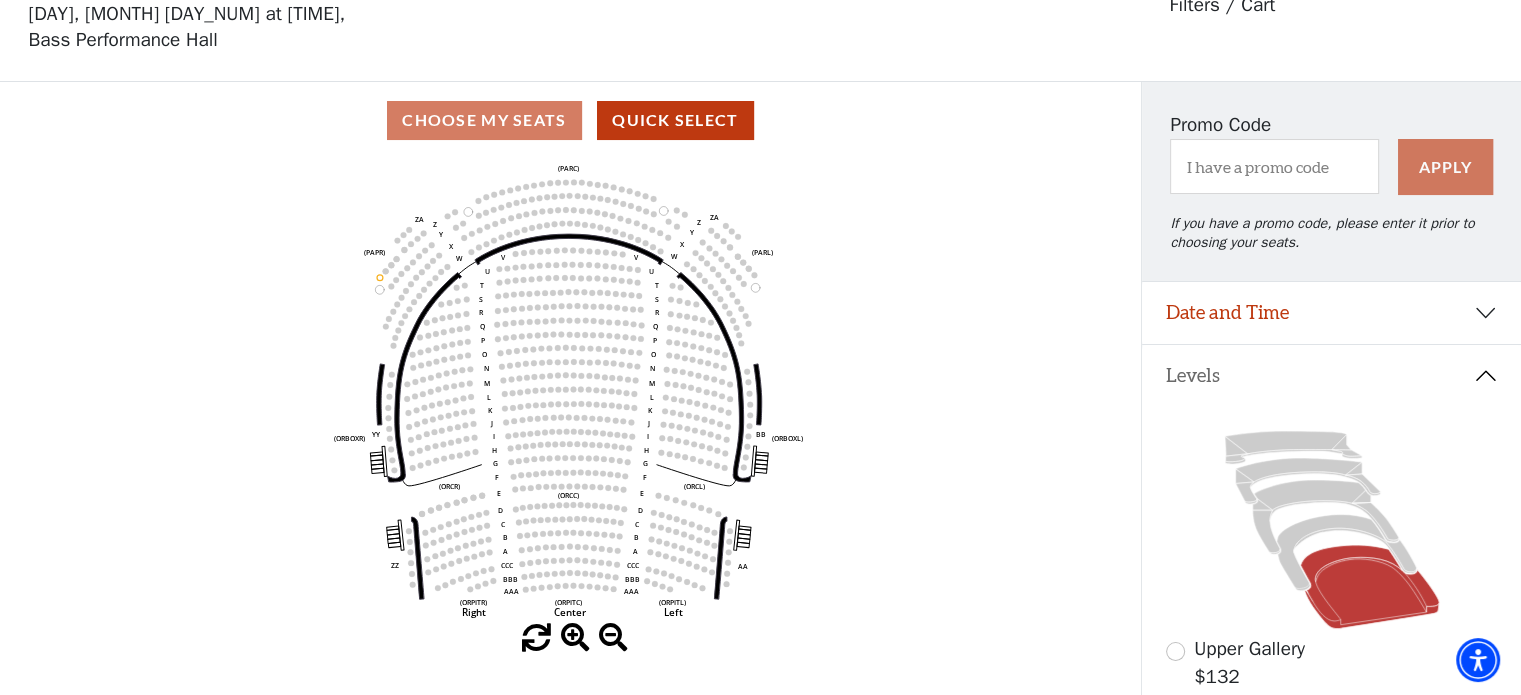 click on "Choose My Seats
Quick Select" at bounding box center (570, 120) 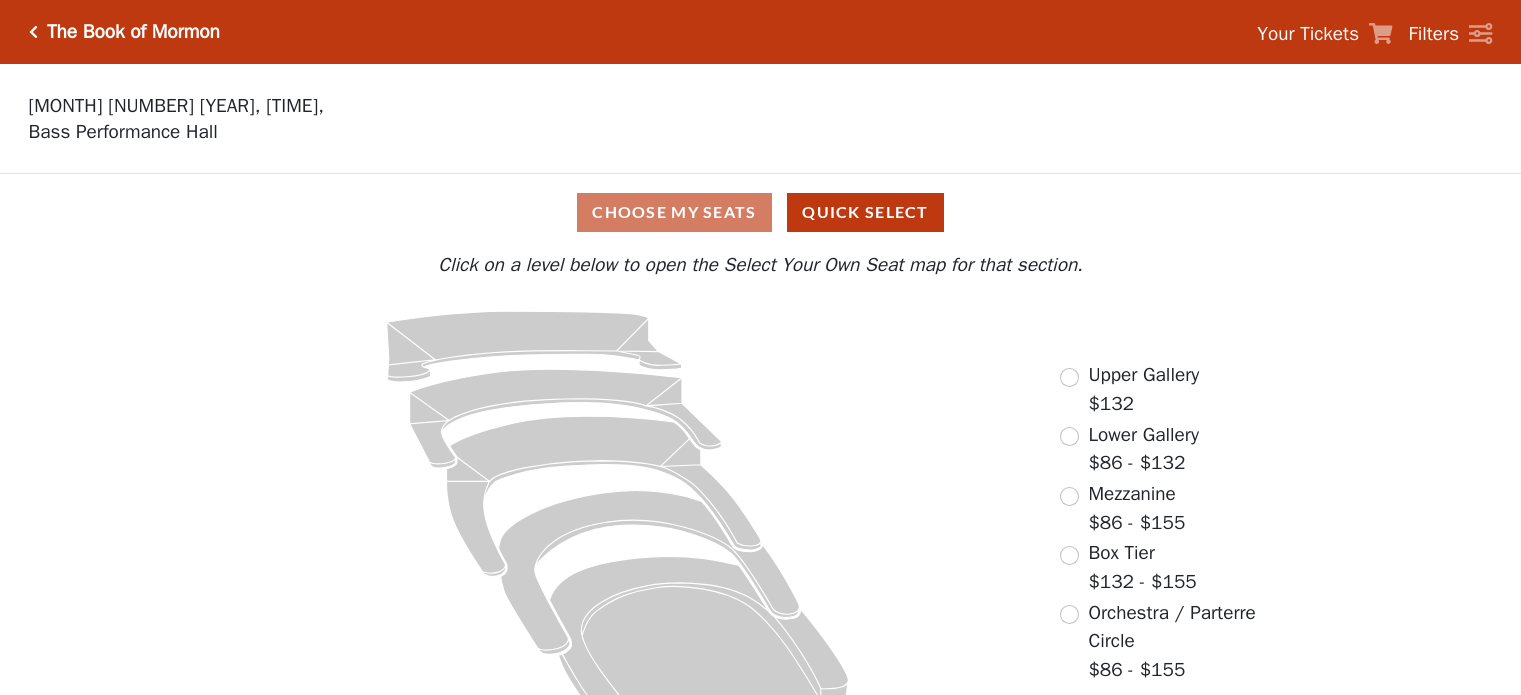 scroll, scrollTop: 0, scrollLeft: 0, axis: both 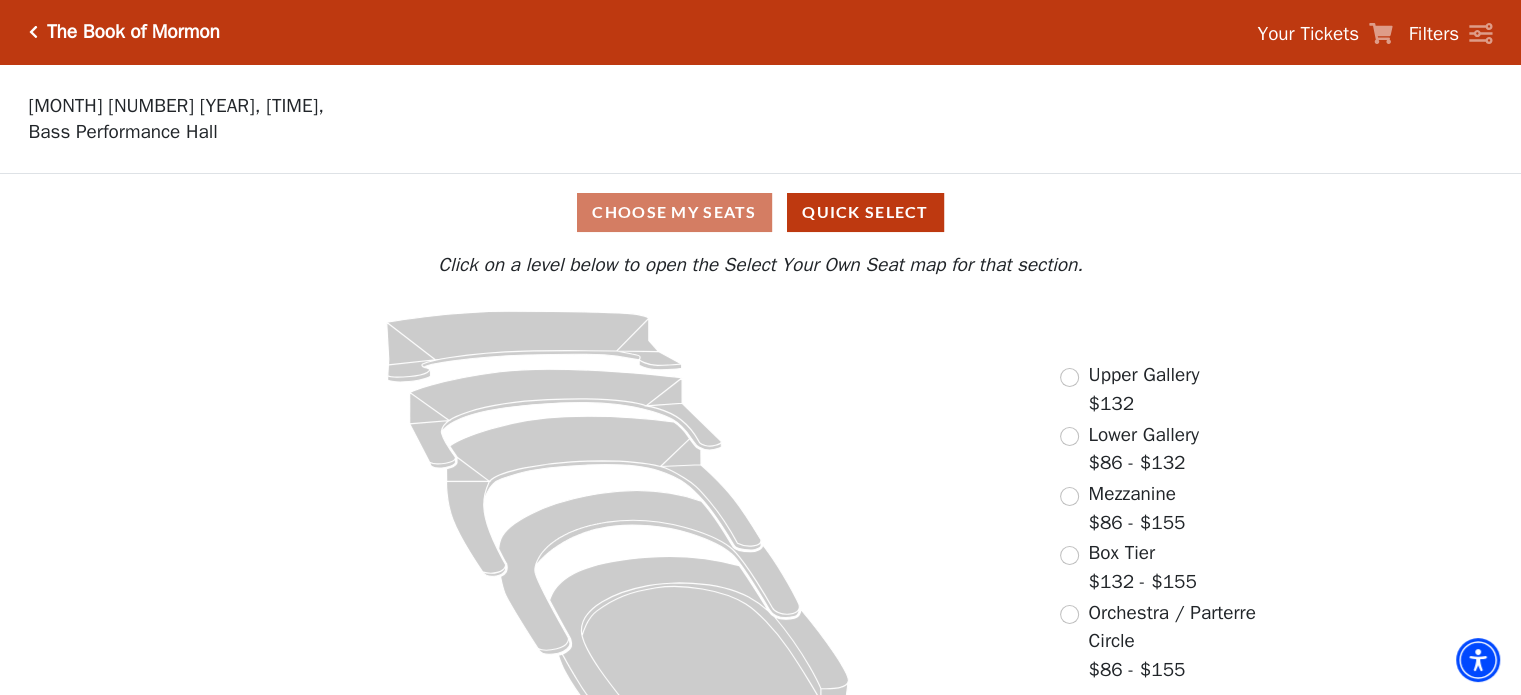 click on "Choose My Seats
Quick Select" at bounding box center (760, 212) 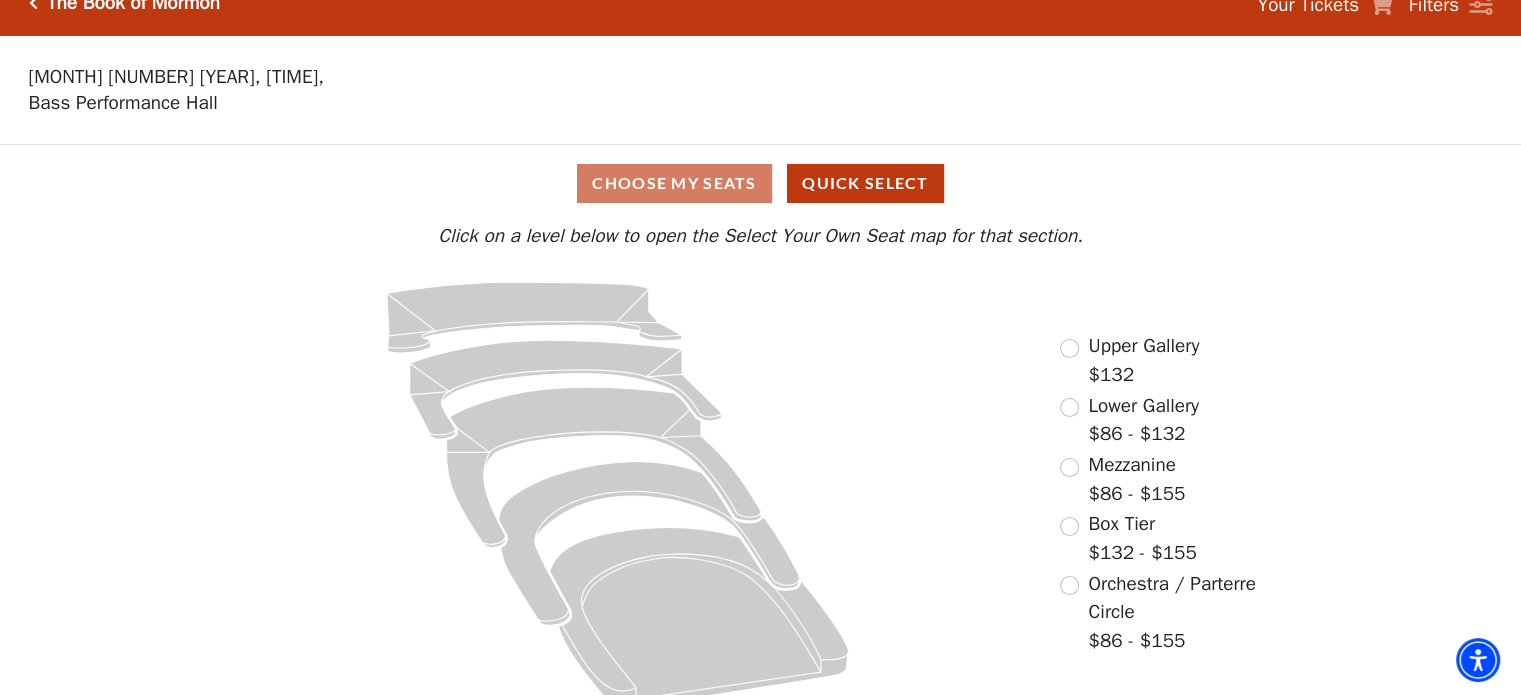 scroll, scrollTop: 53, scrollLeft: 0, axis: vertical 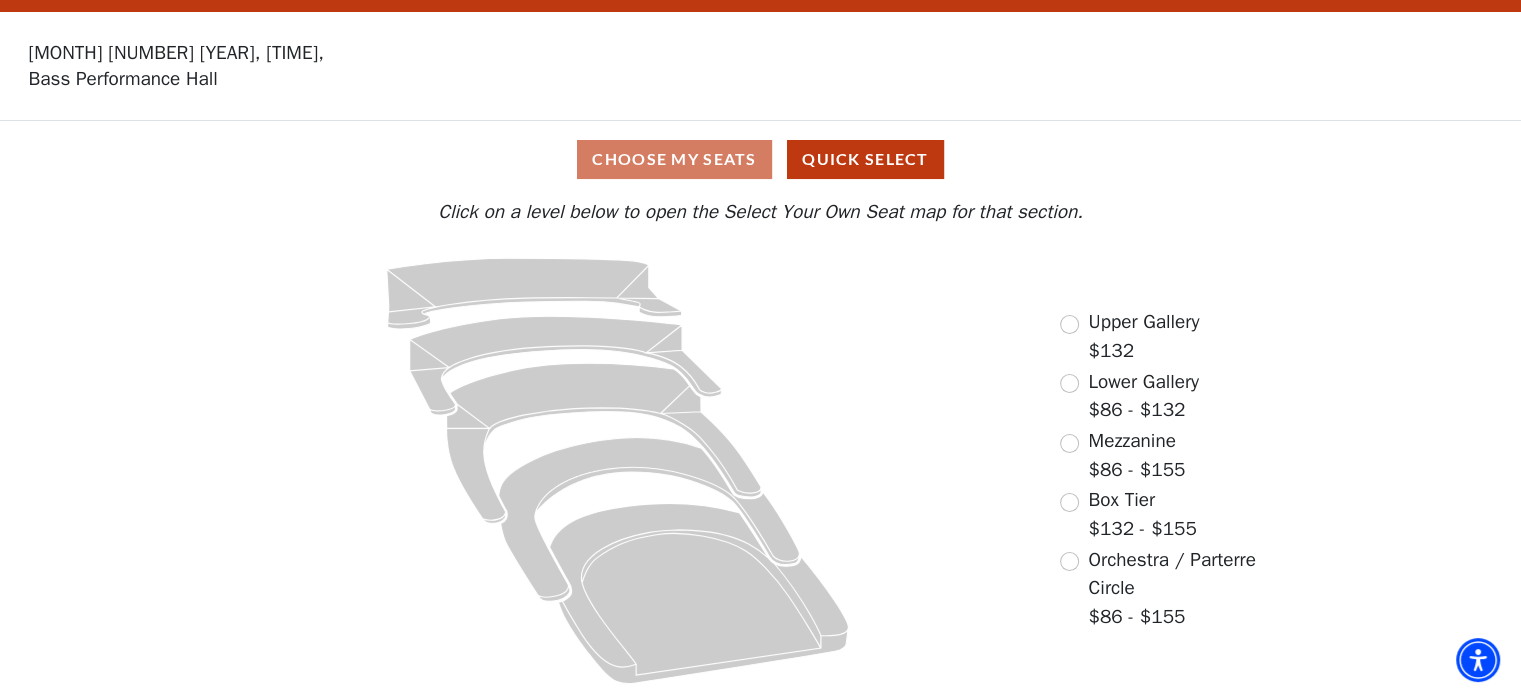 click on "Upper Gallery" at bounding box center (1143, 322) 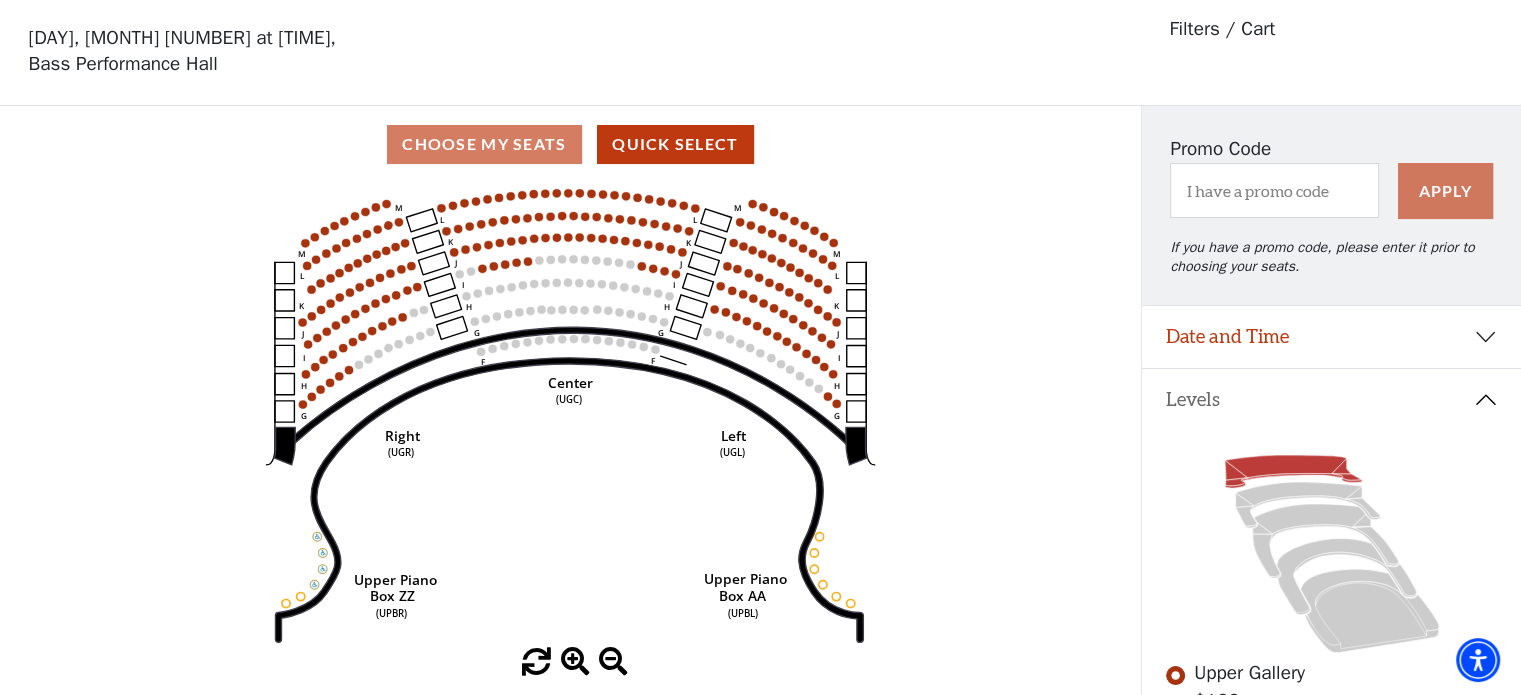 scroll, scrollTop: 92, scrollLeft: 0, axis: vertical 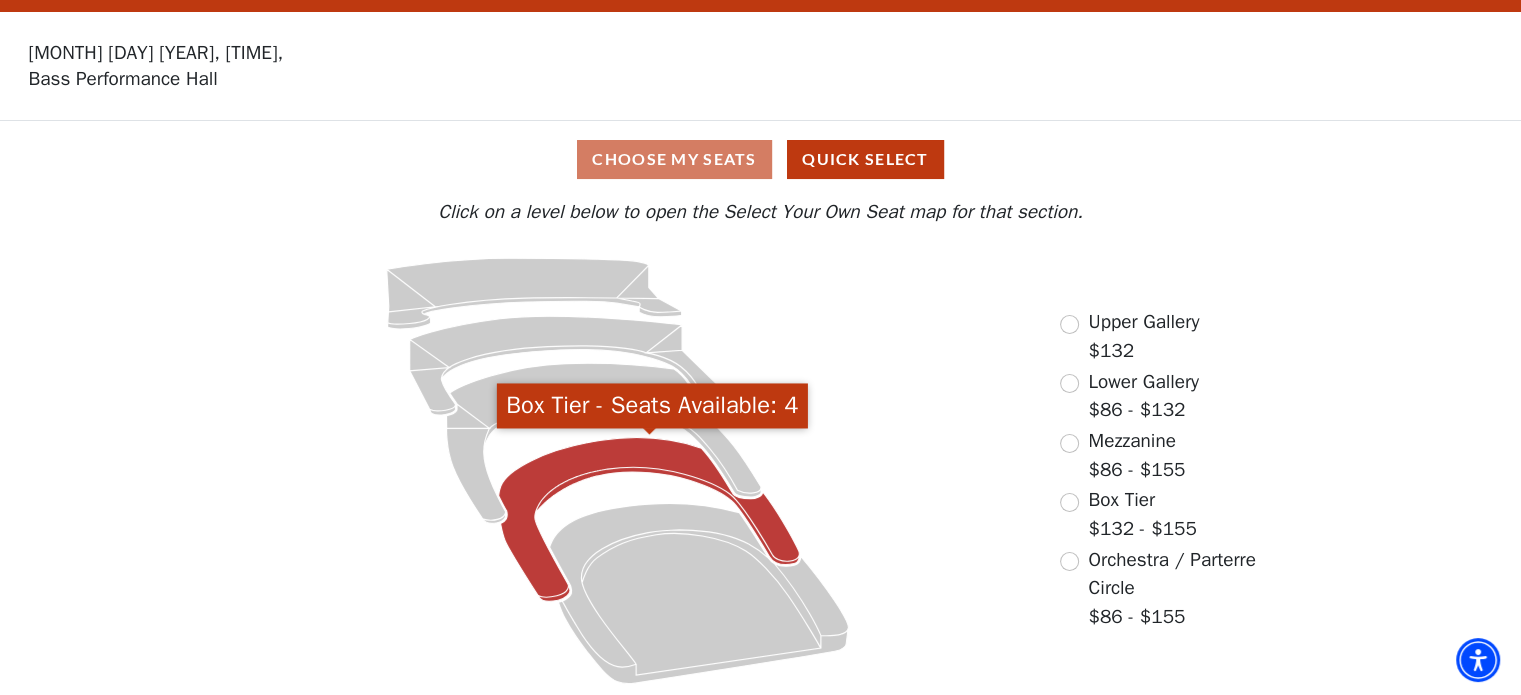 click 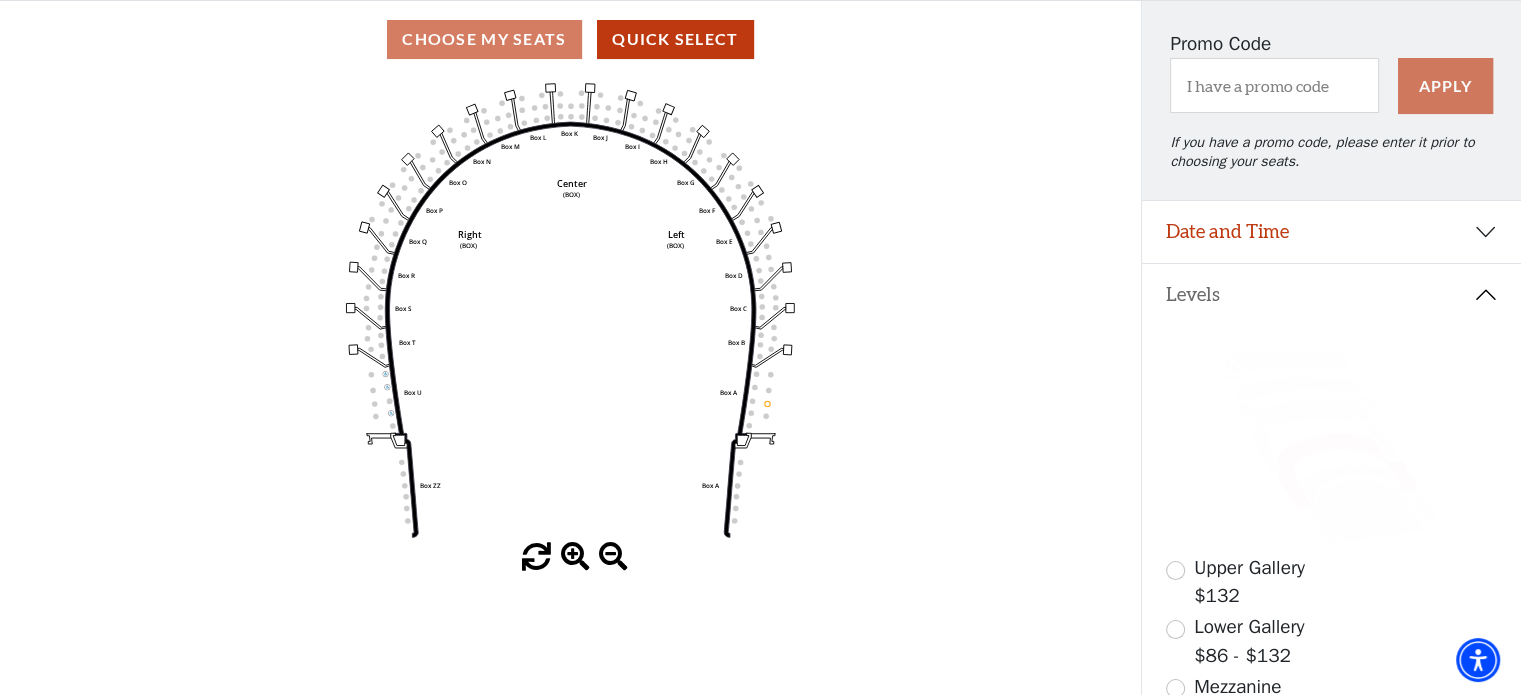 scroll, scrollTop: 144, scrollLeft: 0, axis: vertical 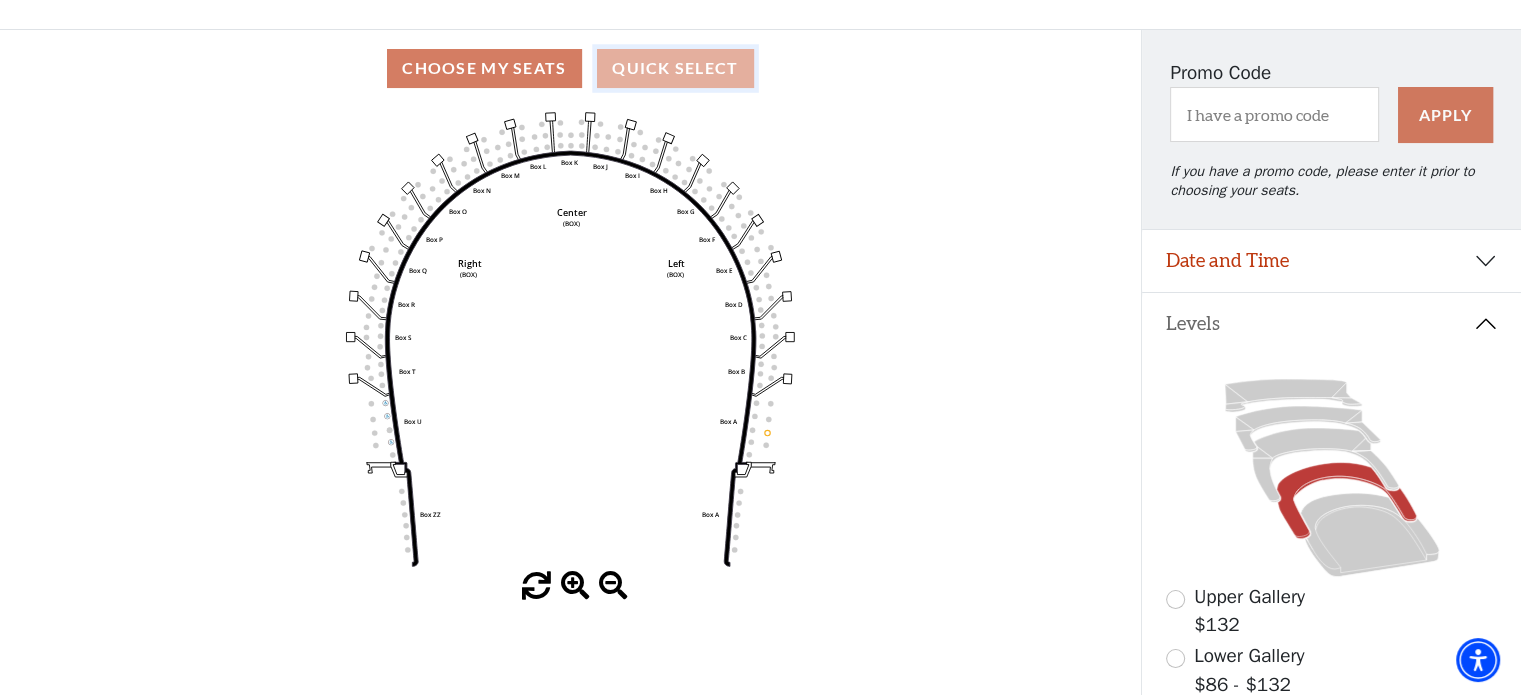 click on "Quick Select" at bounding box center (675, 68) 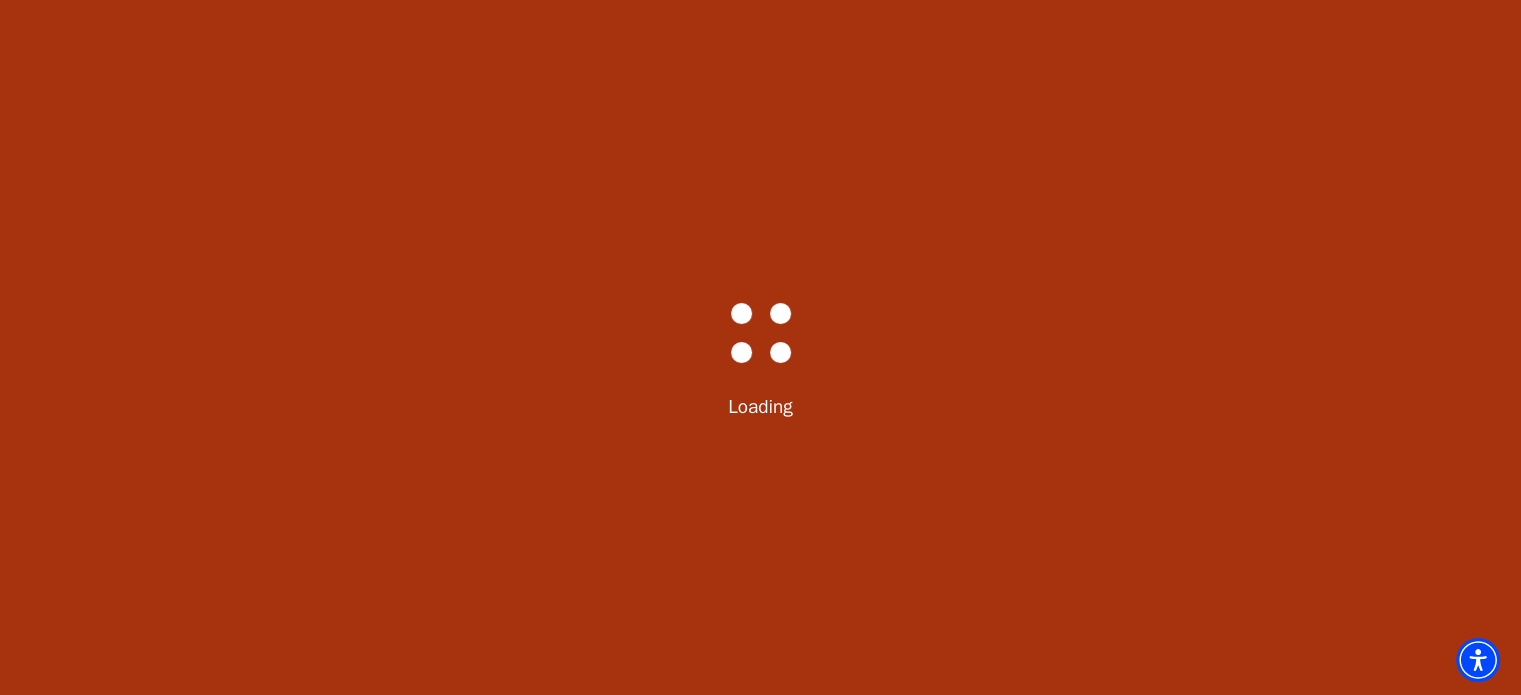 scroll, scrollTop: 0, scrollLeft: 0, axis: both 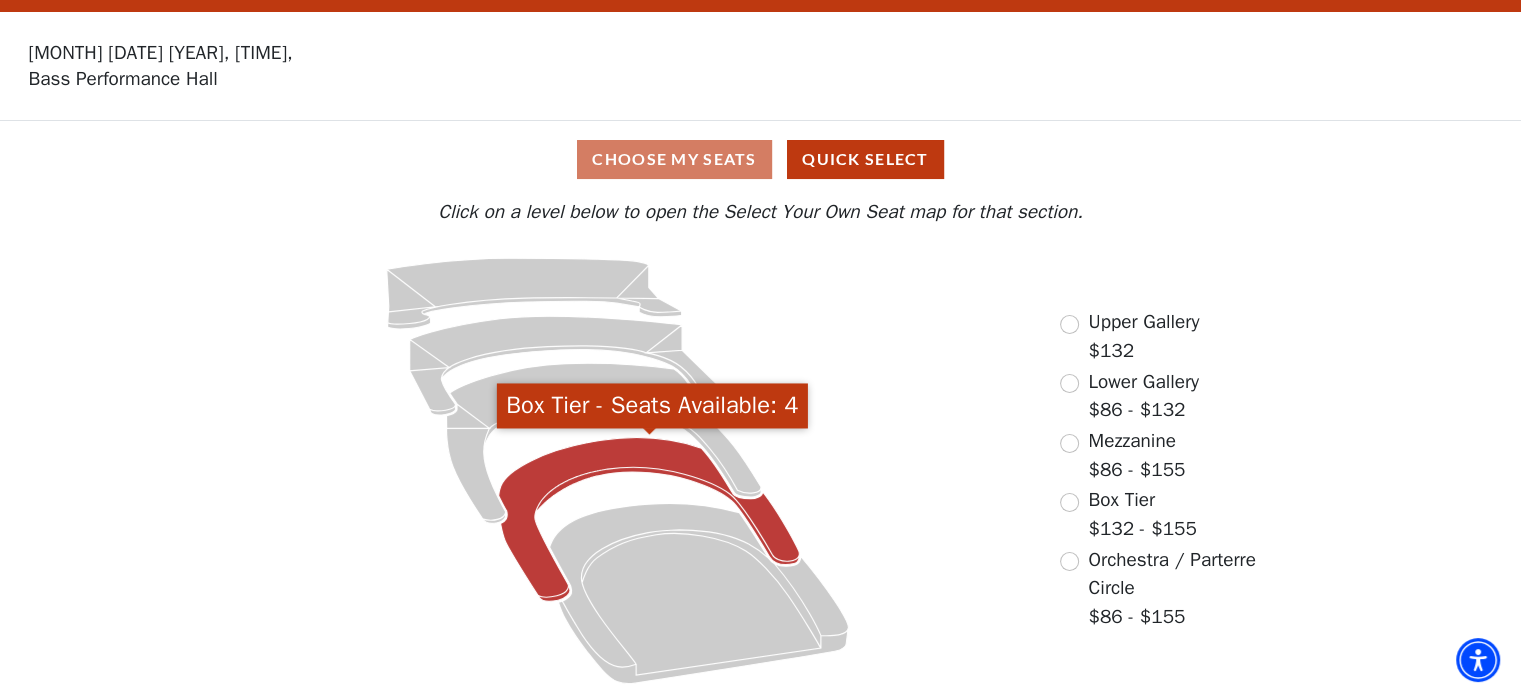 click 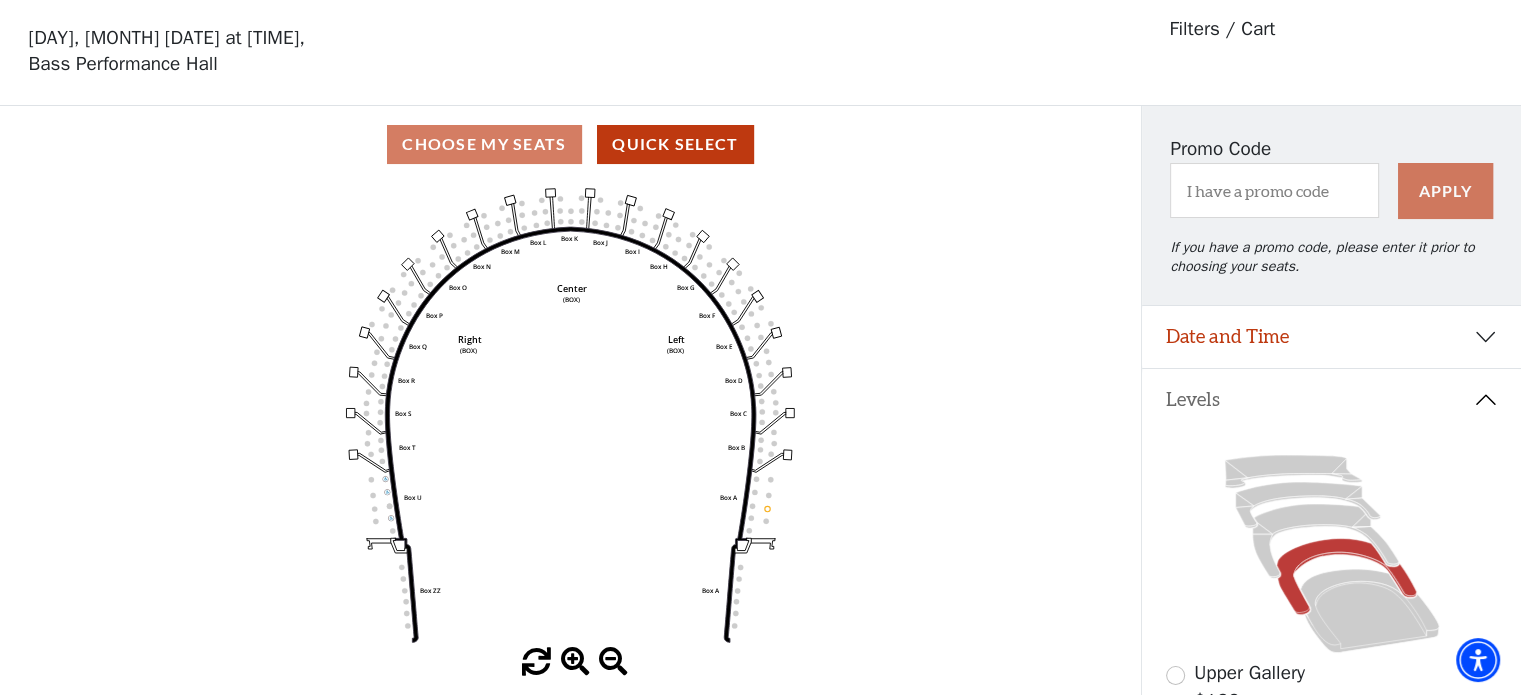 scroll, scrollTop: 92, scrollLeft: 0, axis: vertical 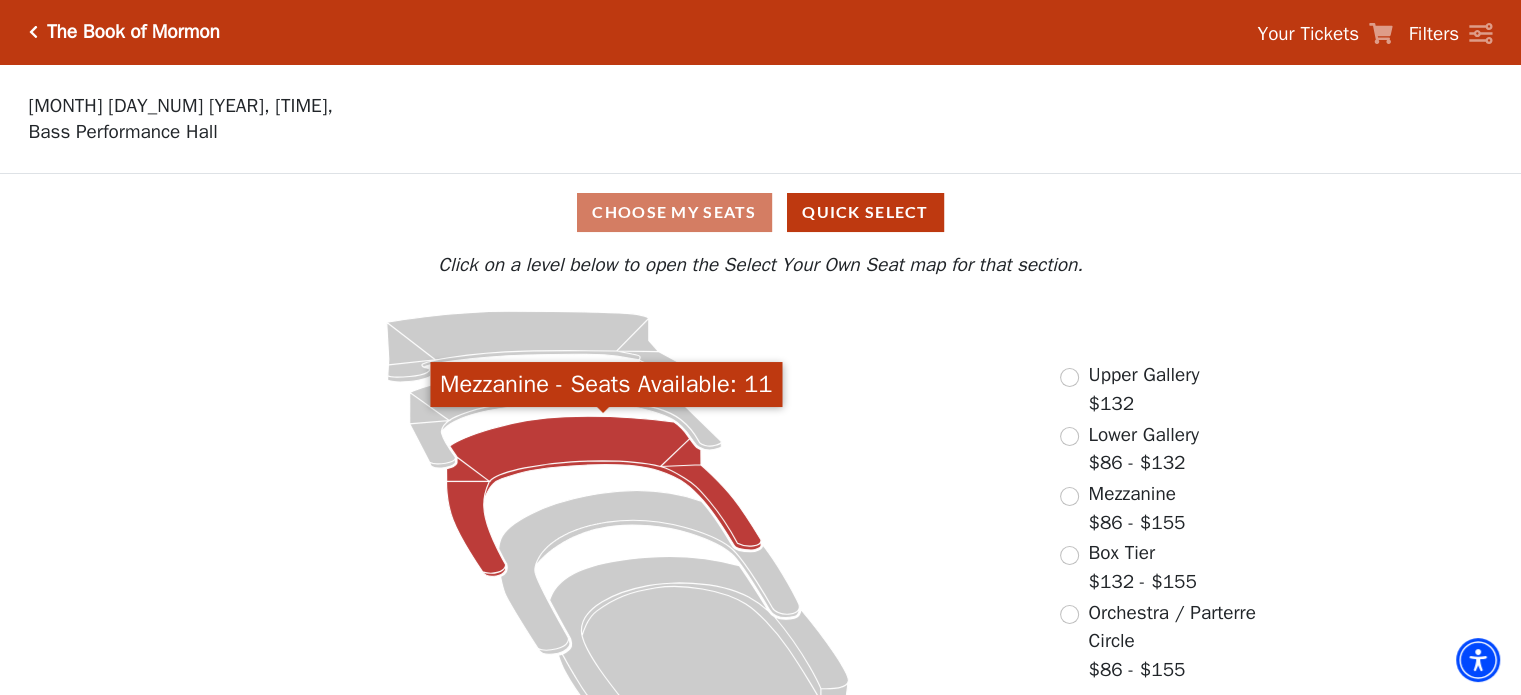 click 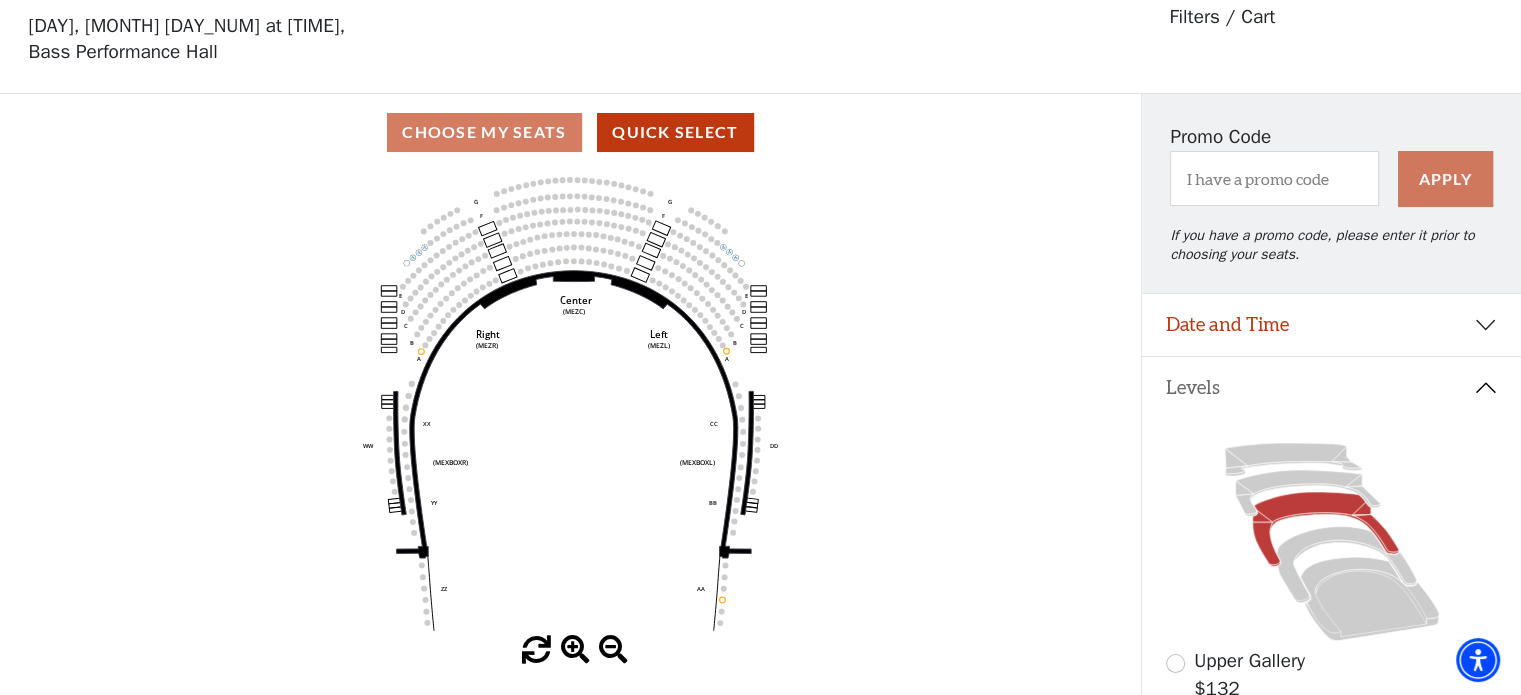 scroll, scrollTop: 92, scrollLeft: 0, axis: vertical 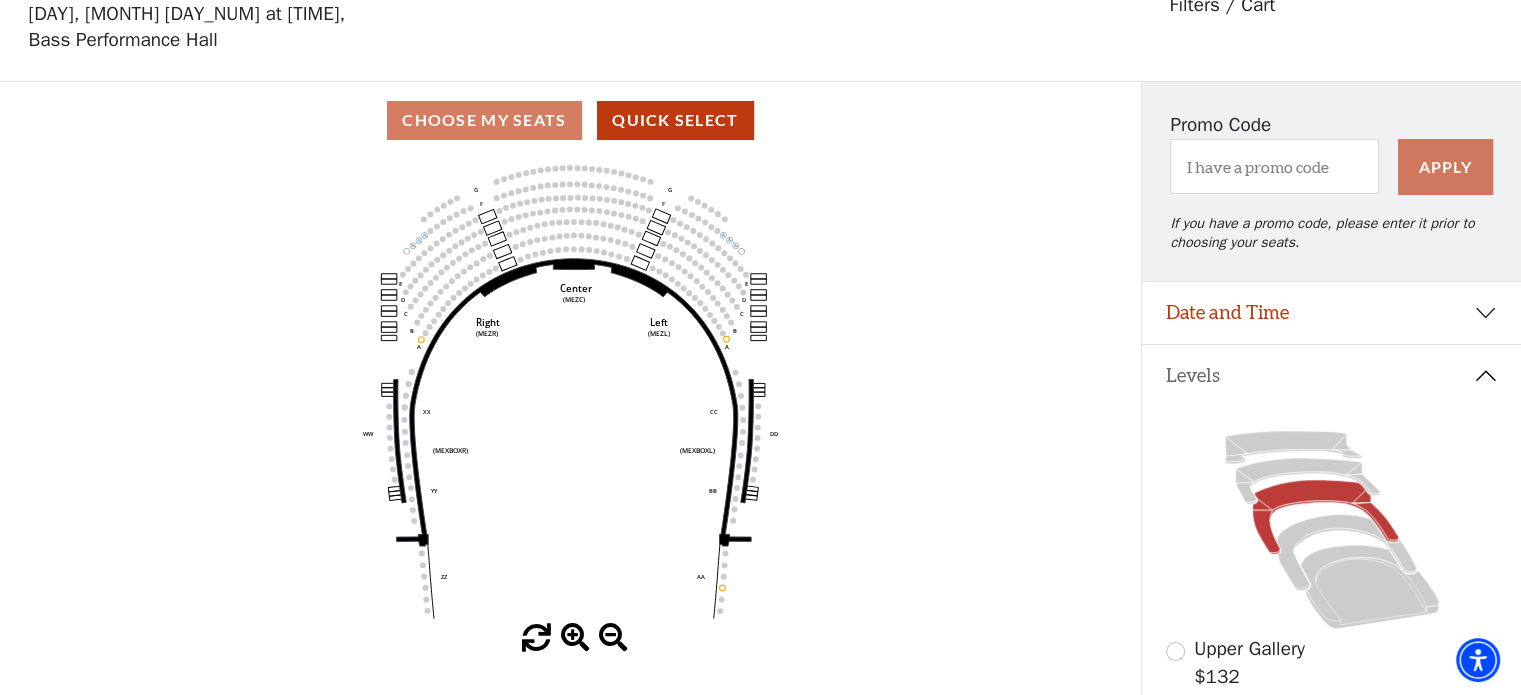 click 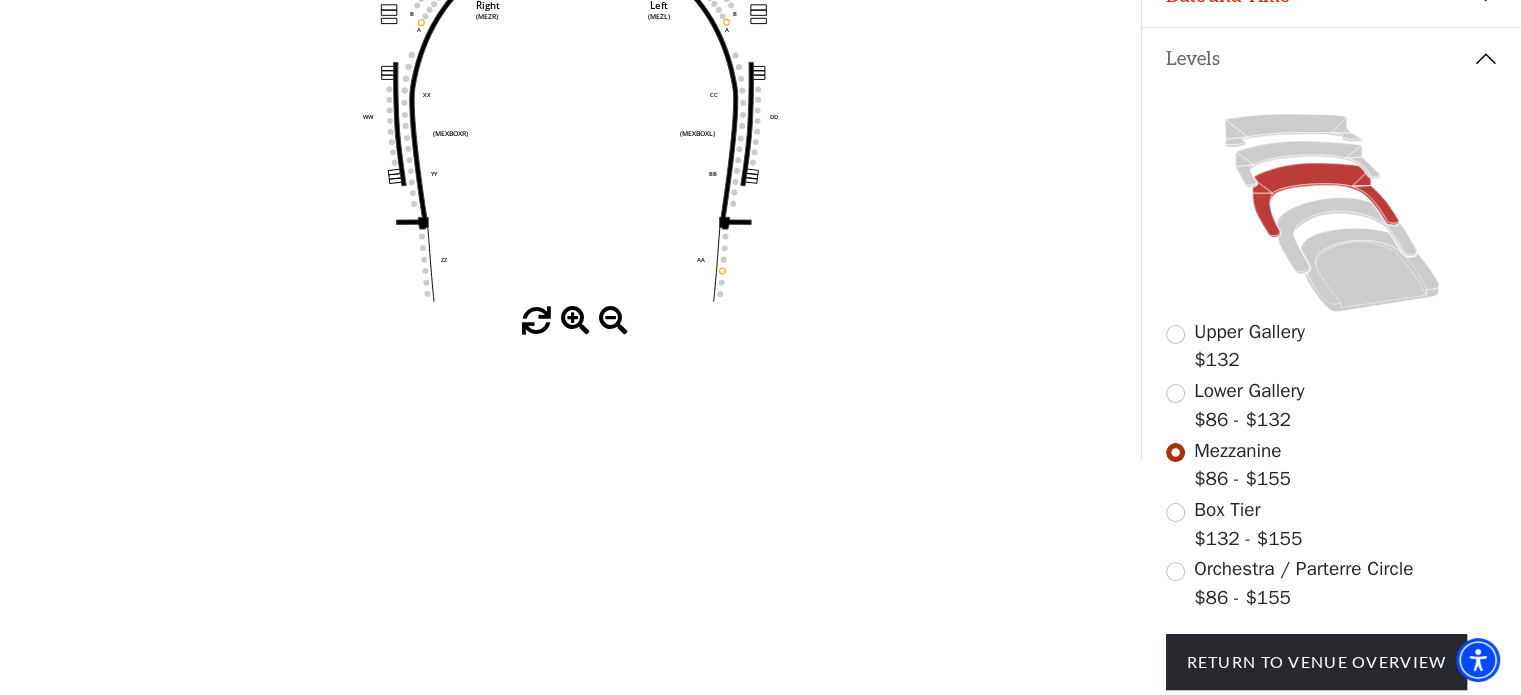 scroll, scrollTop: 292, scrollLeft: 0, axis: vertical 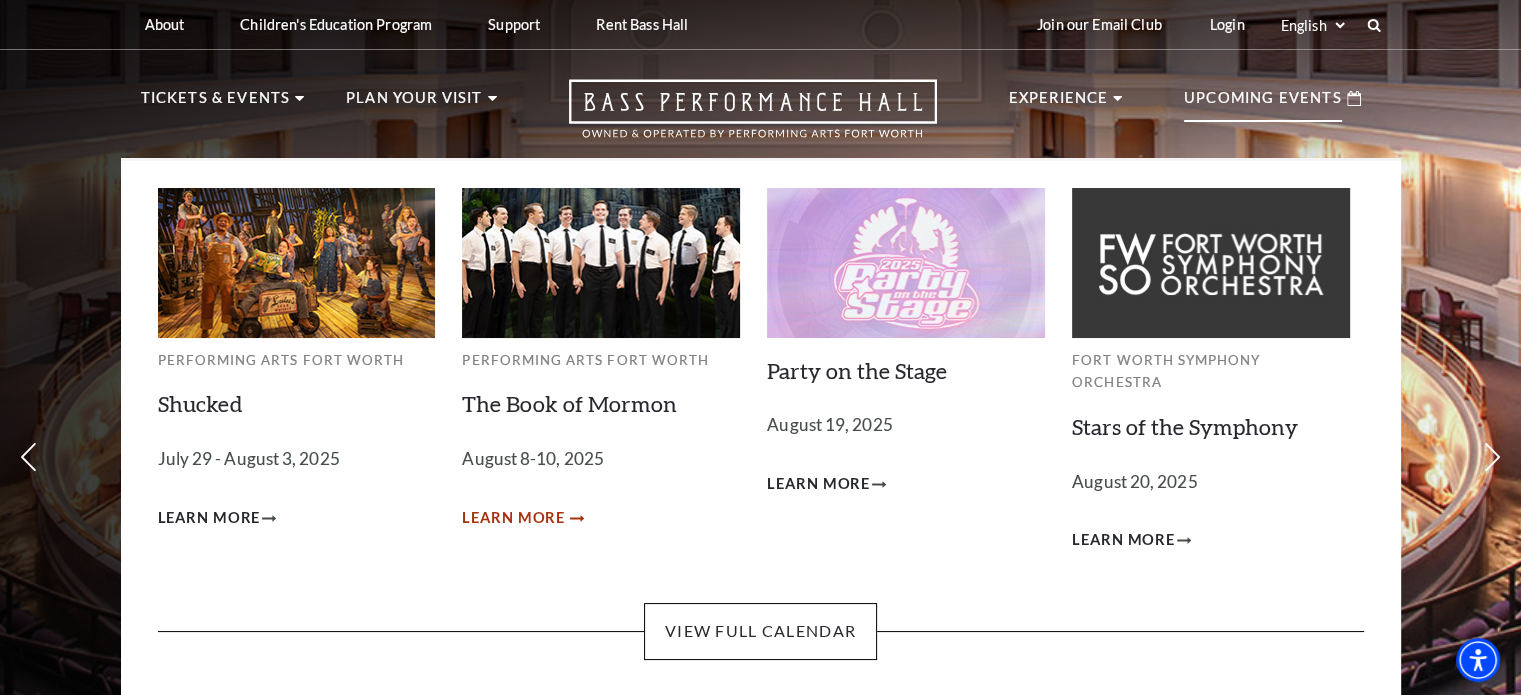 click on "Learn More" at bounding box center [513, 518] 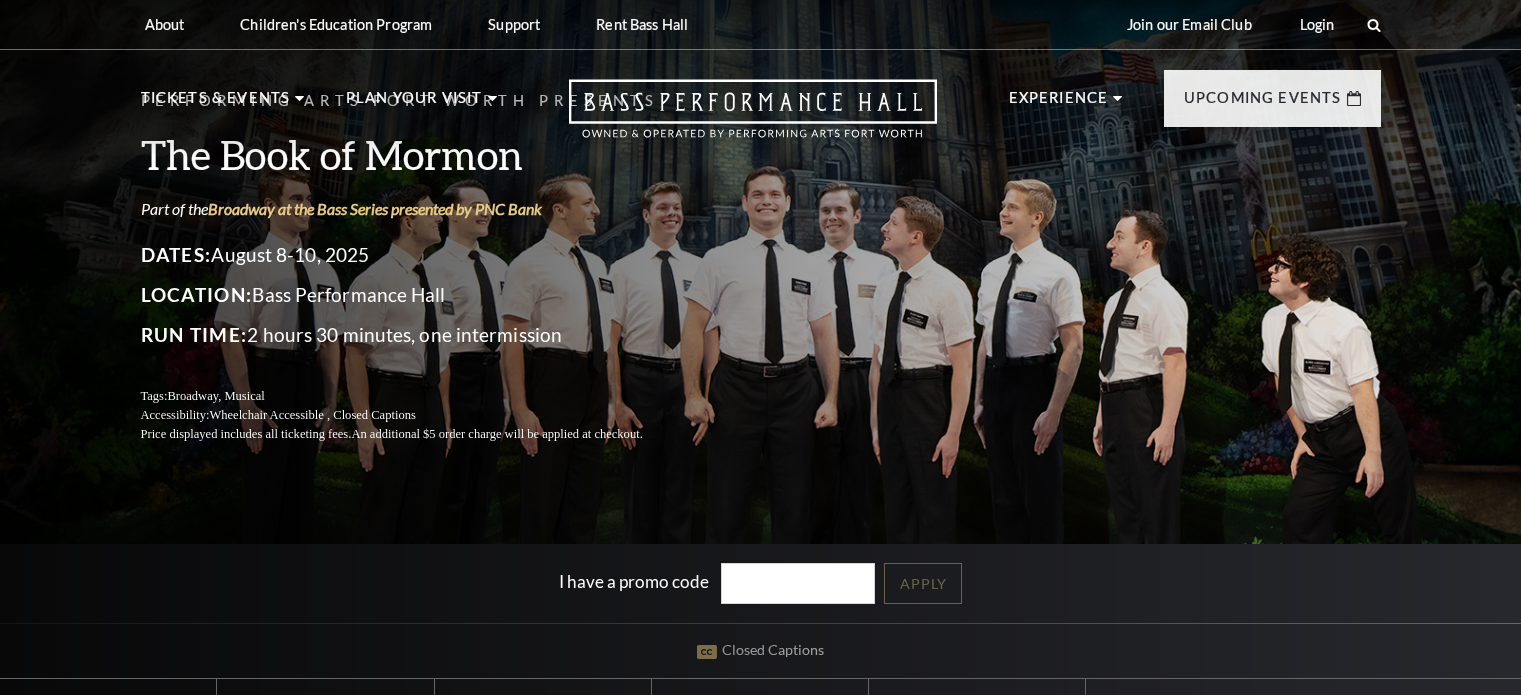 scroll, scrollTop: 0, scrollLeft: 0, axis: both 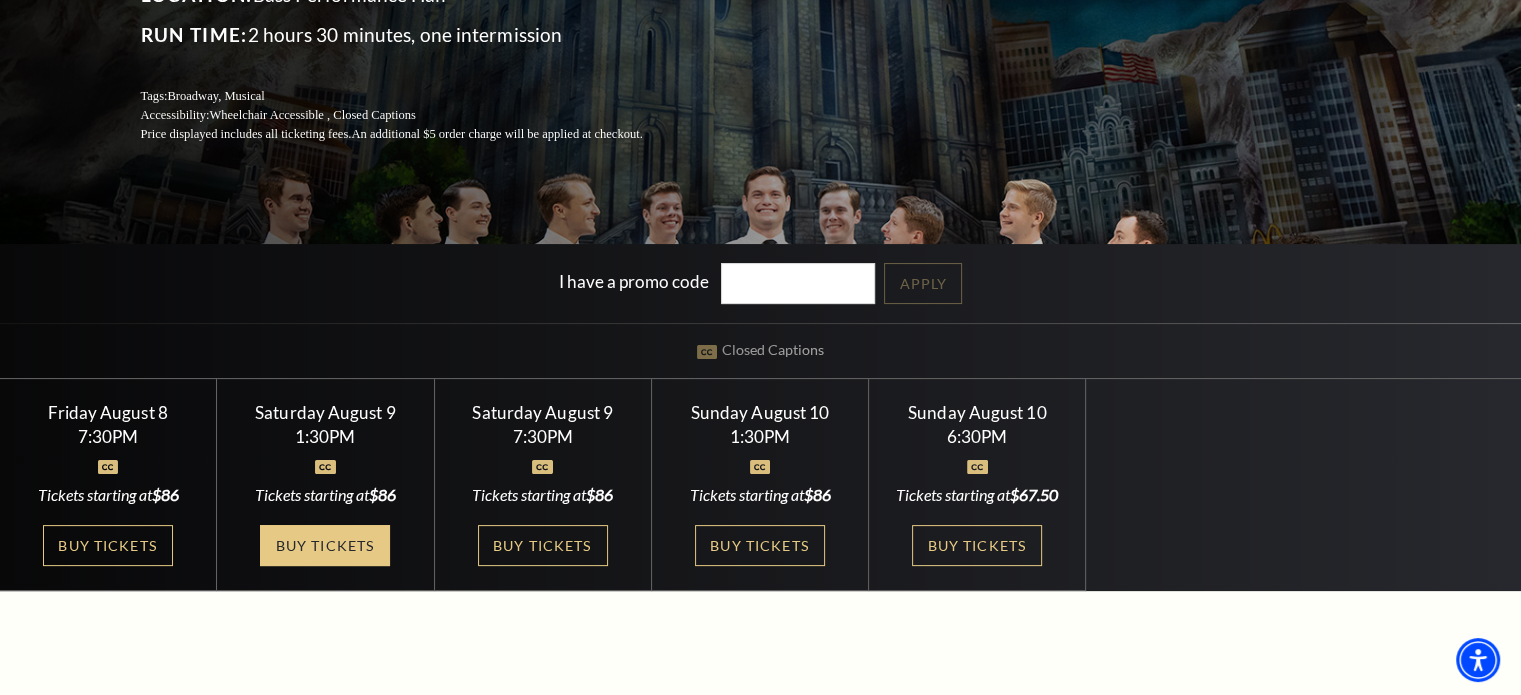 click on "Buy Tickets" at bounding box center (325, 545) 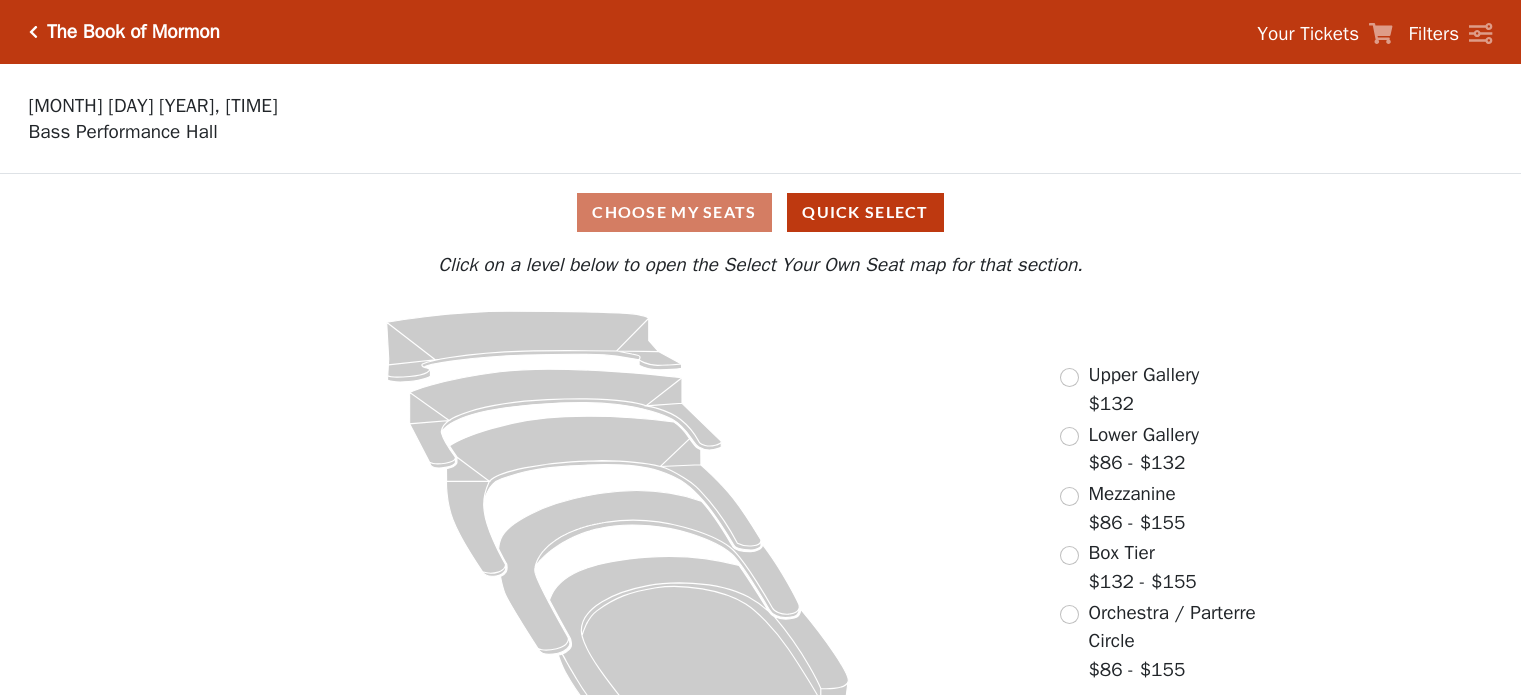 scroll, scrollTop: 0, scrollLeft: 0, axis: both 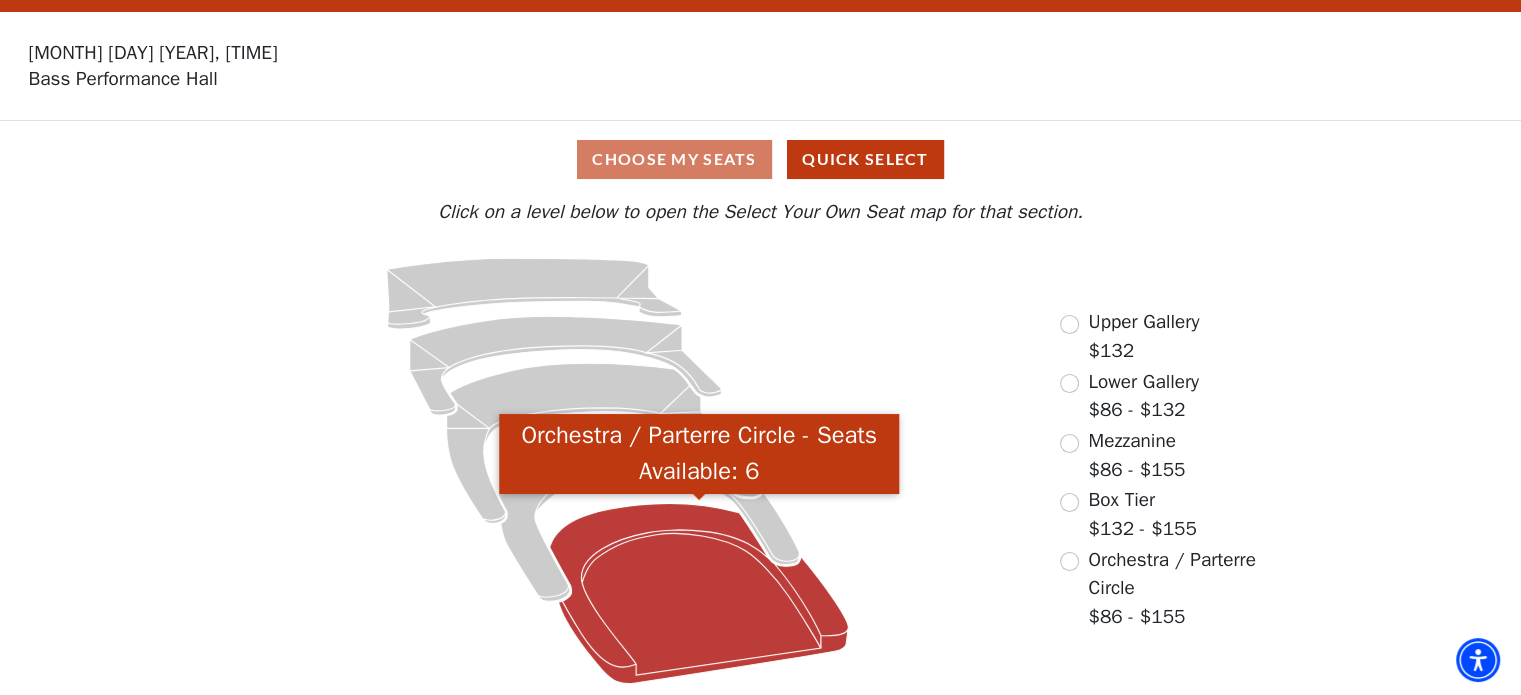 click 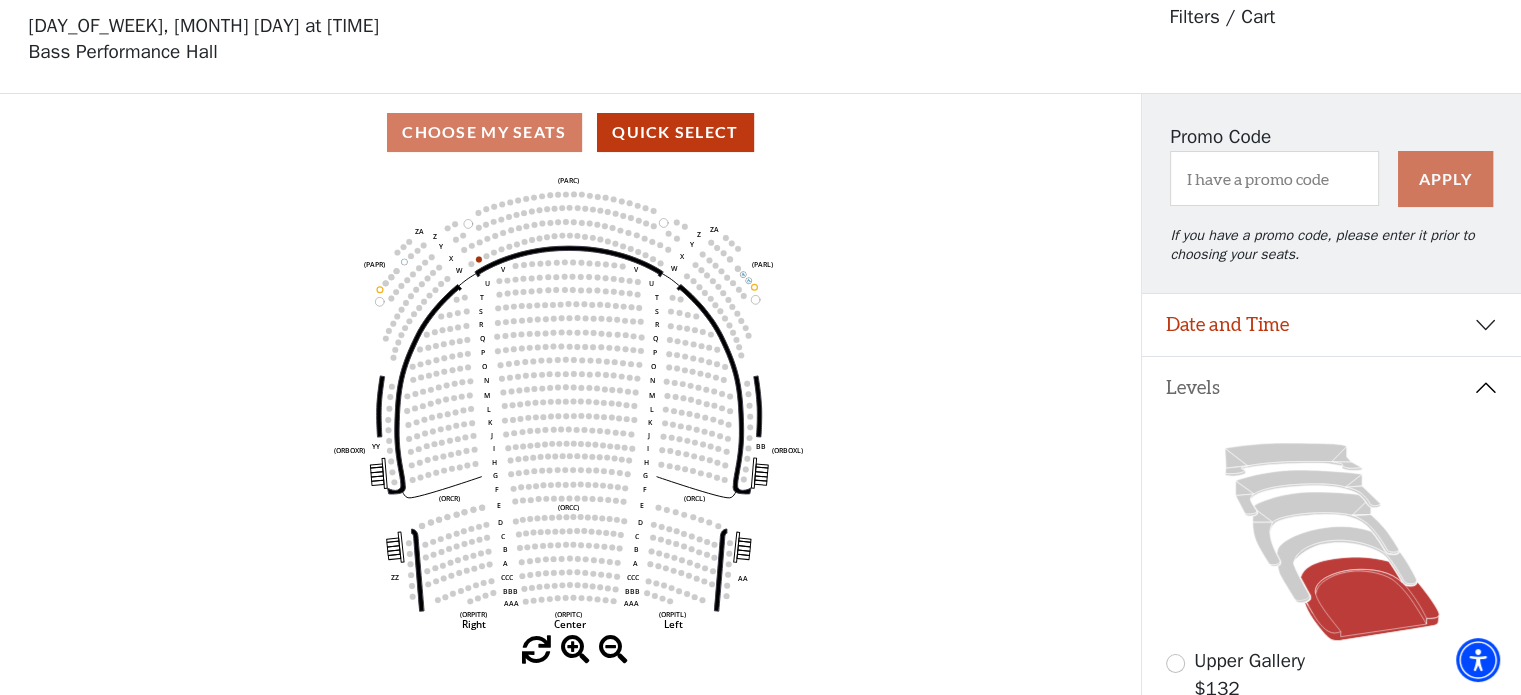 scroll, scrollTop: 92, scrollLeft: 0, axis: vertical 